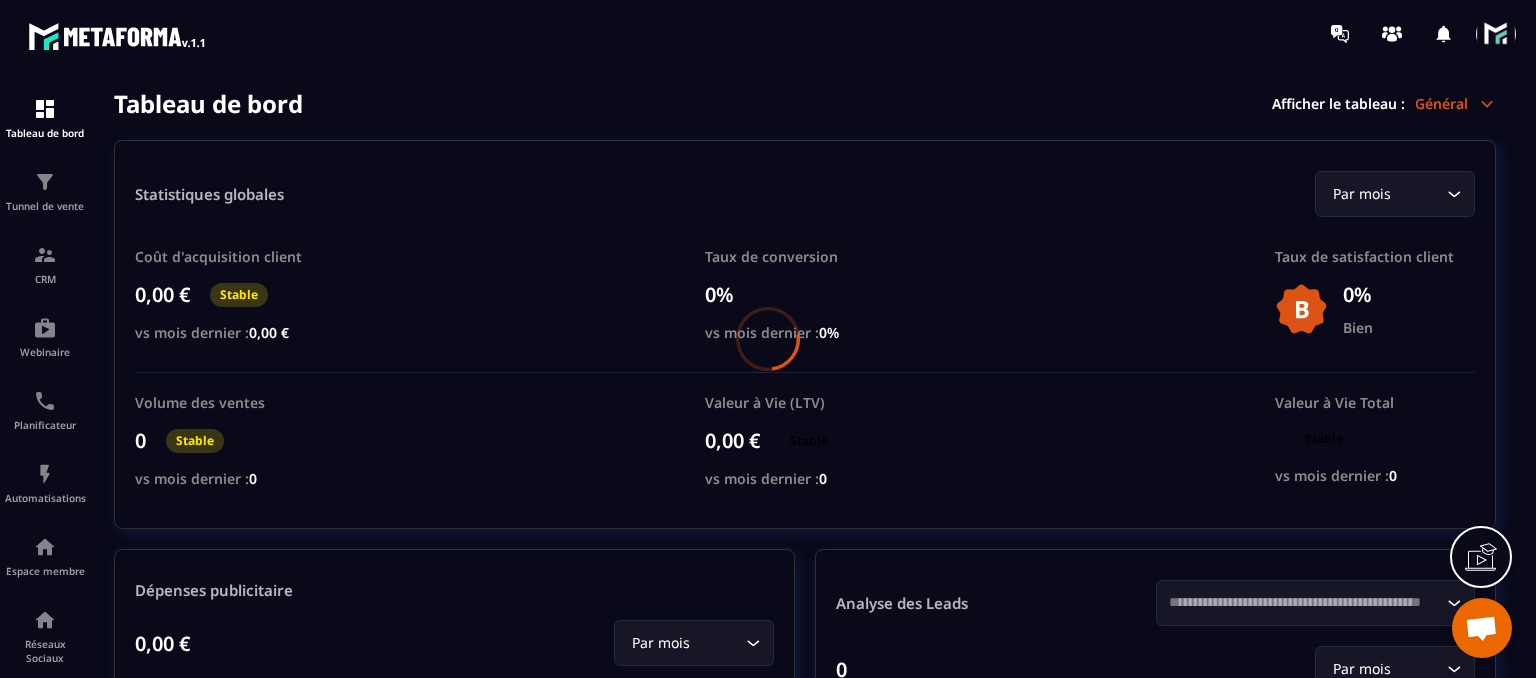 scroll, scrollTop: 0, scrollLeft: 0, axis: both 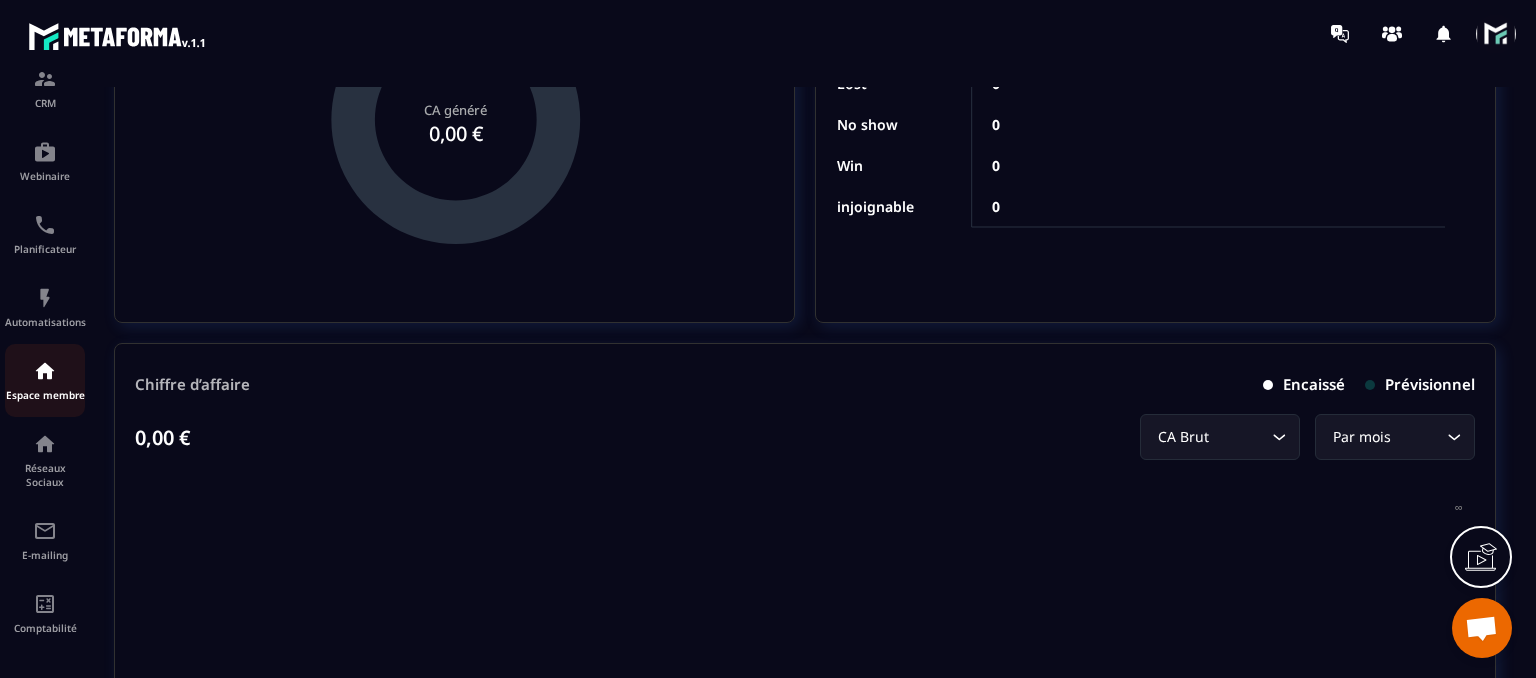 click on "Espace membre" at bounding box center [45, 395] 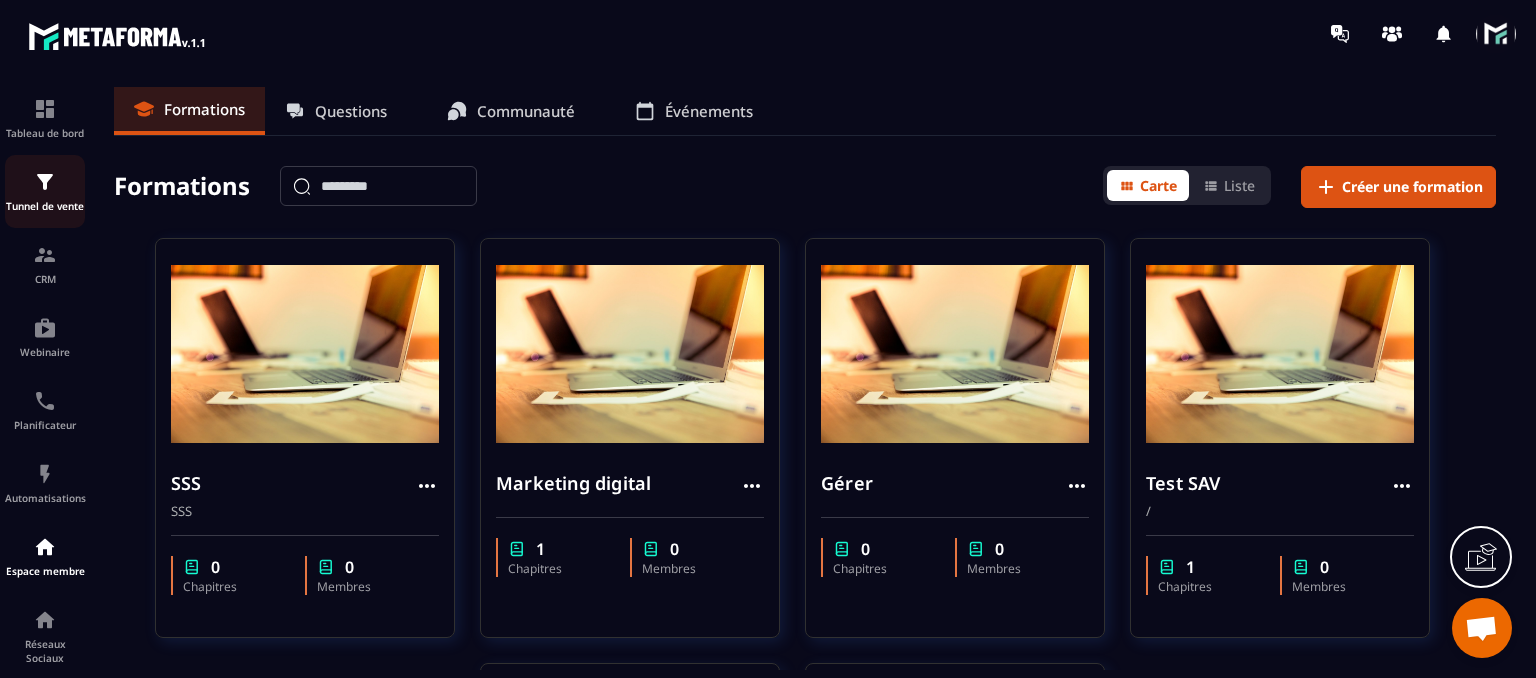 click at bounding box center (45, 182) 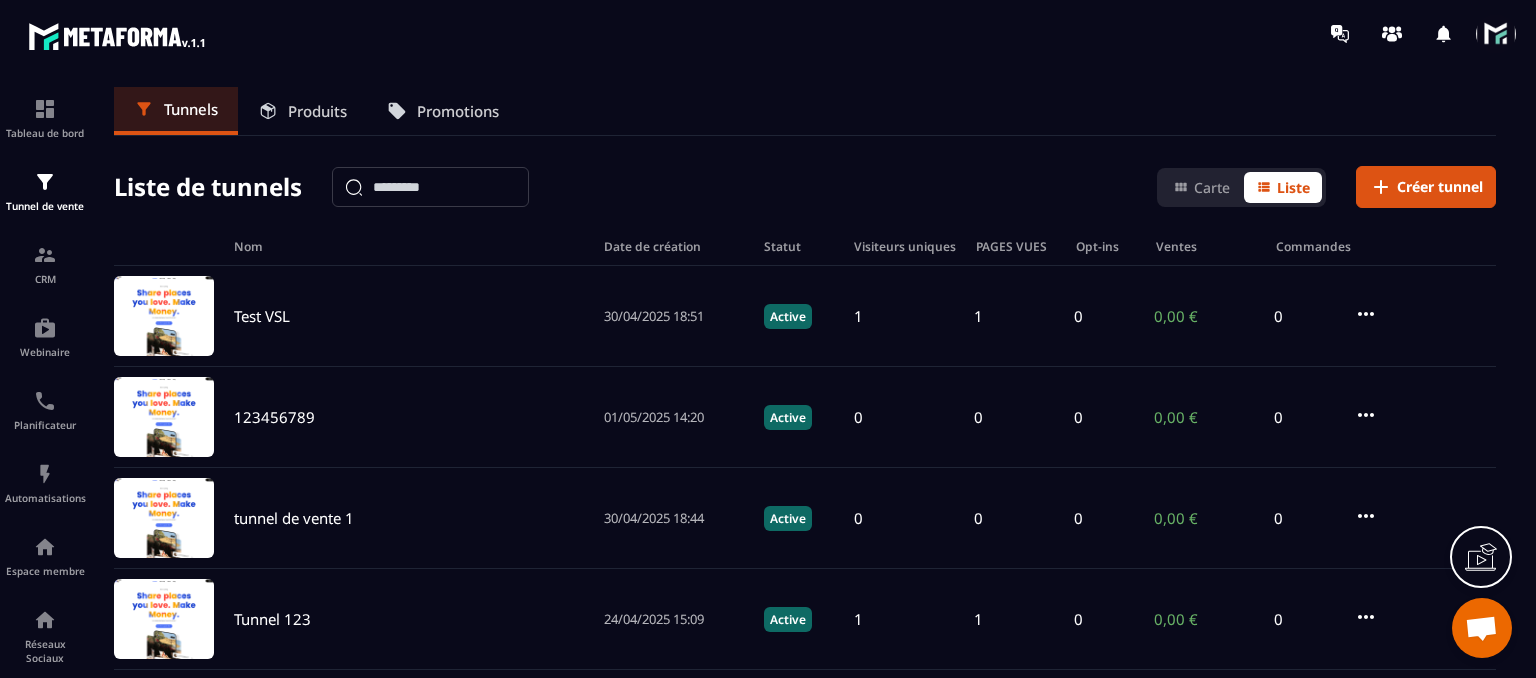 click on "Produits" at bounding box center (317, 111) 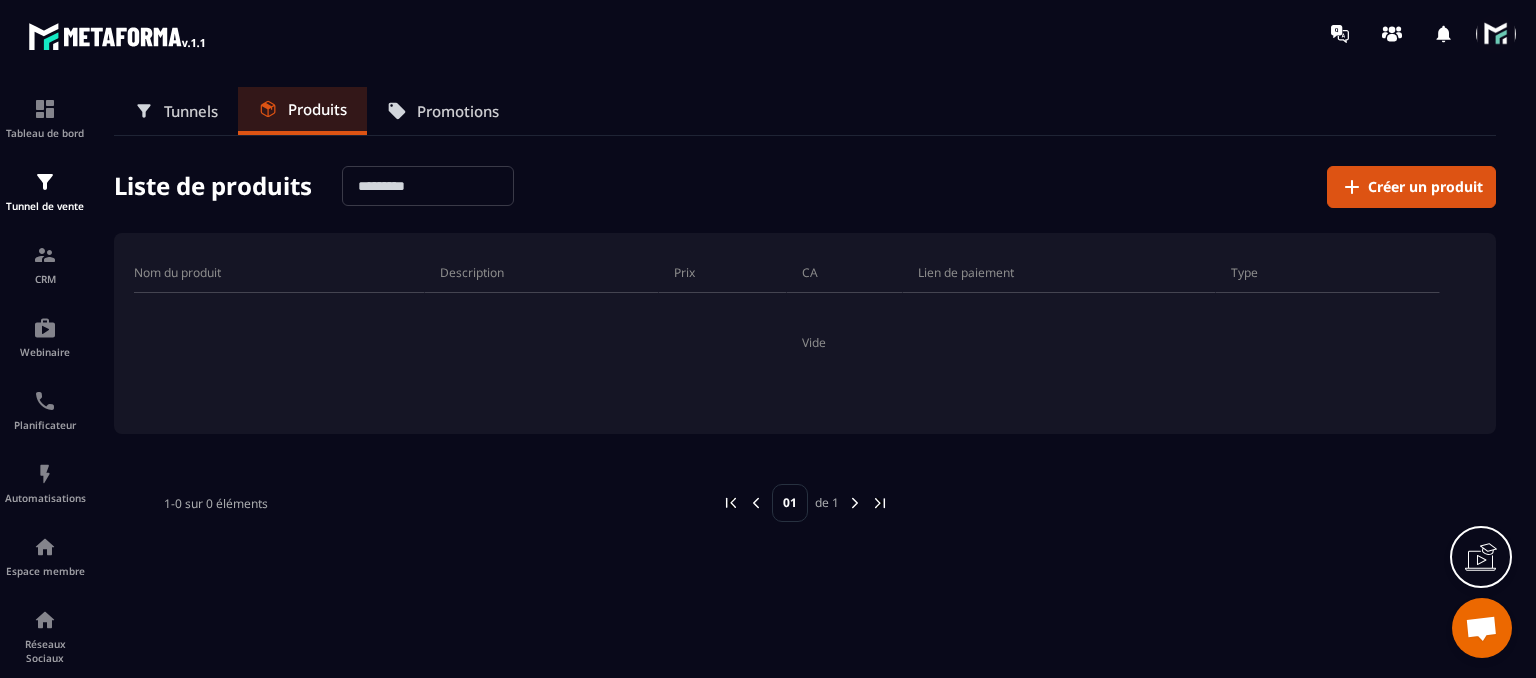 click on "Tunnels" at bounding box center (191, 111) 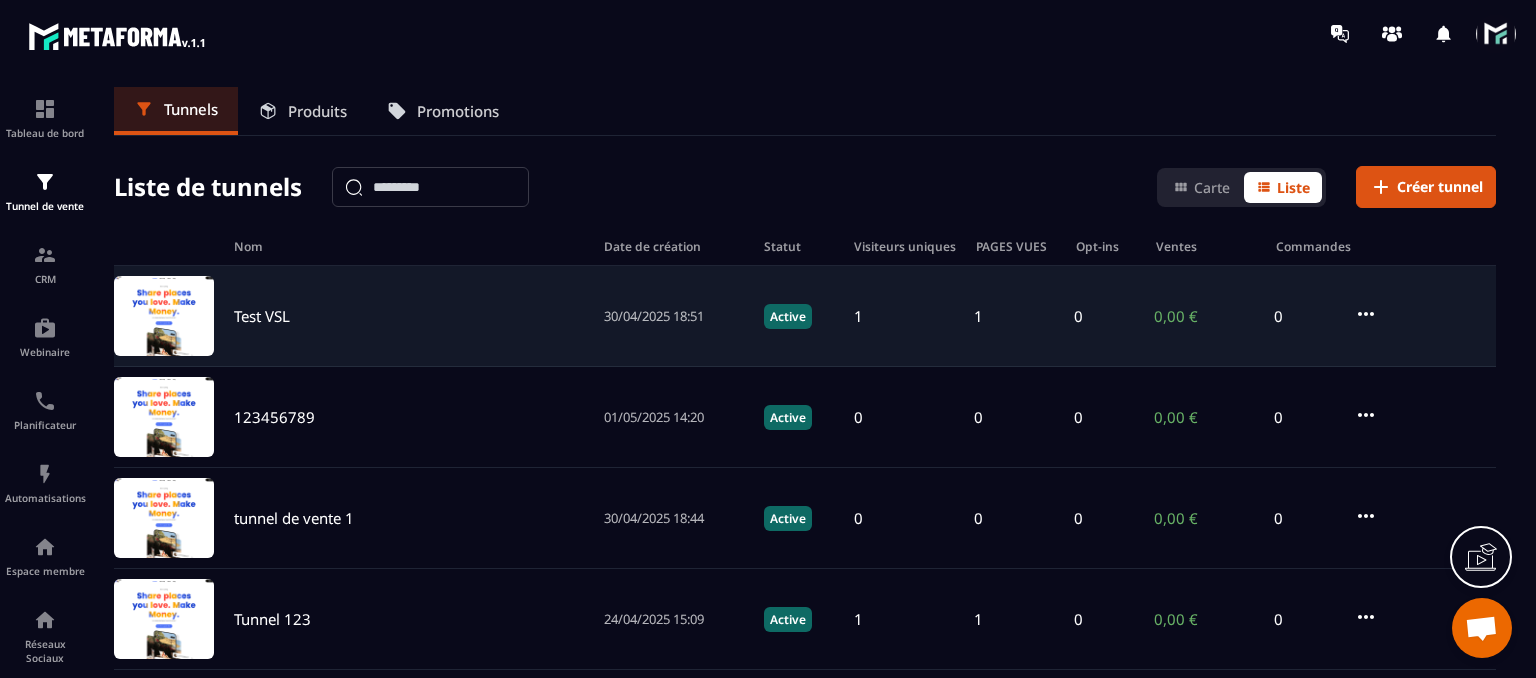 click on "Test VSL [DATE] [TIME] Active 1 1 0 0,00 € 0" 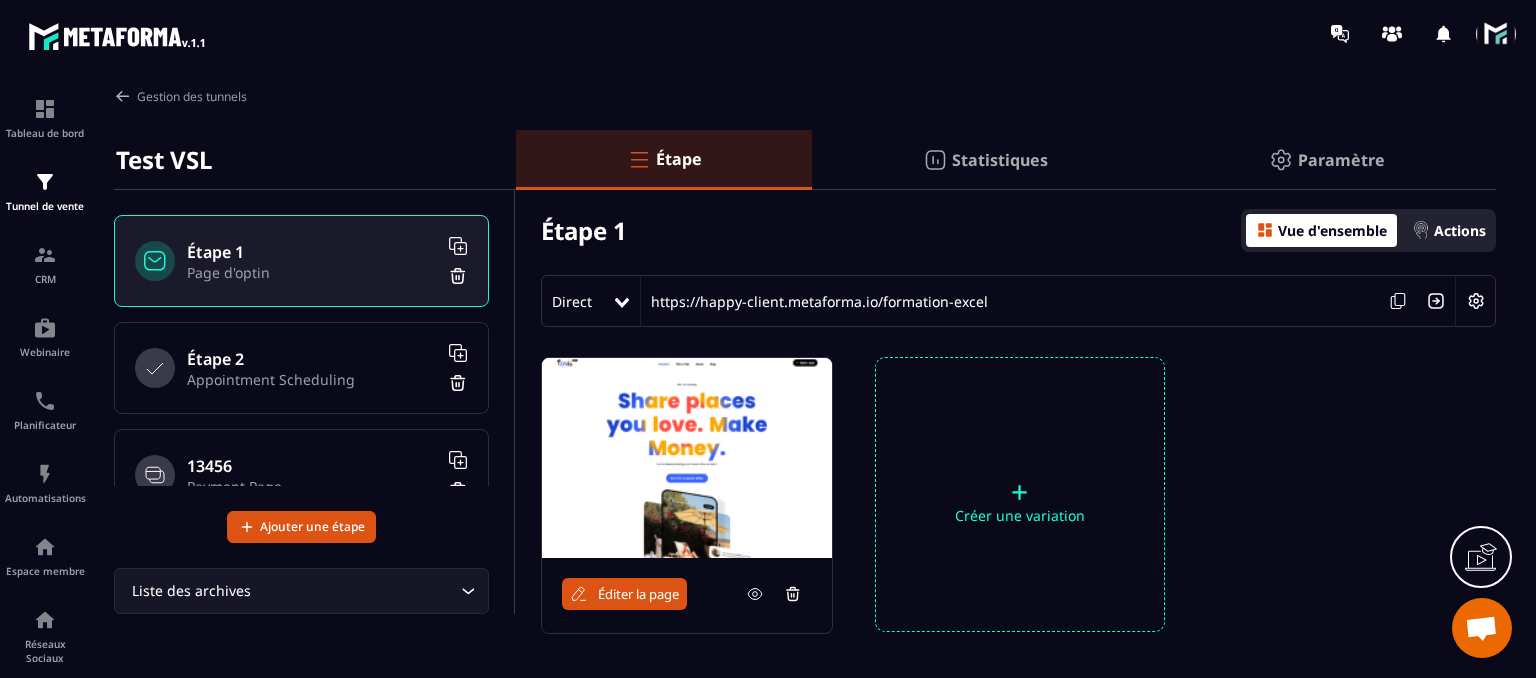 click at bounding box center [1496, 34] 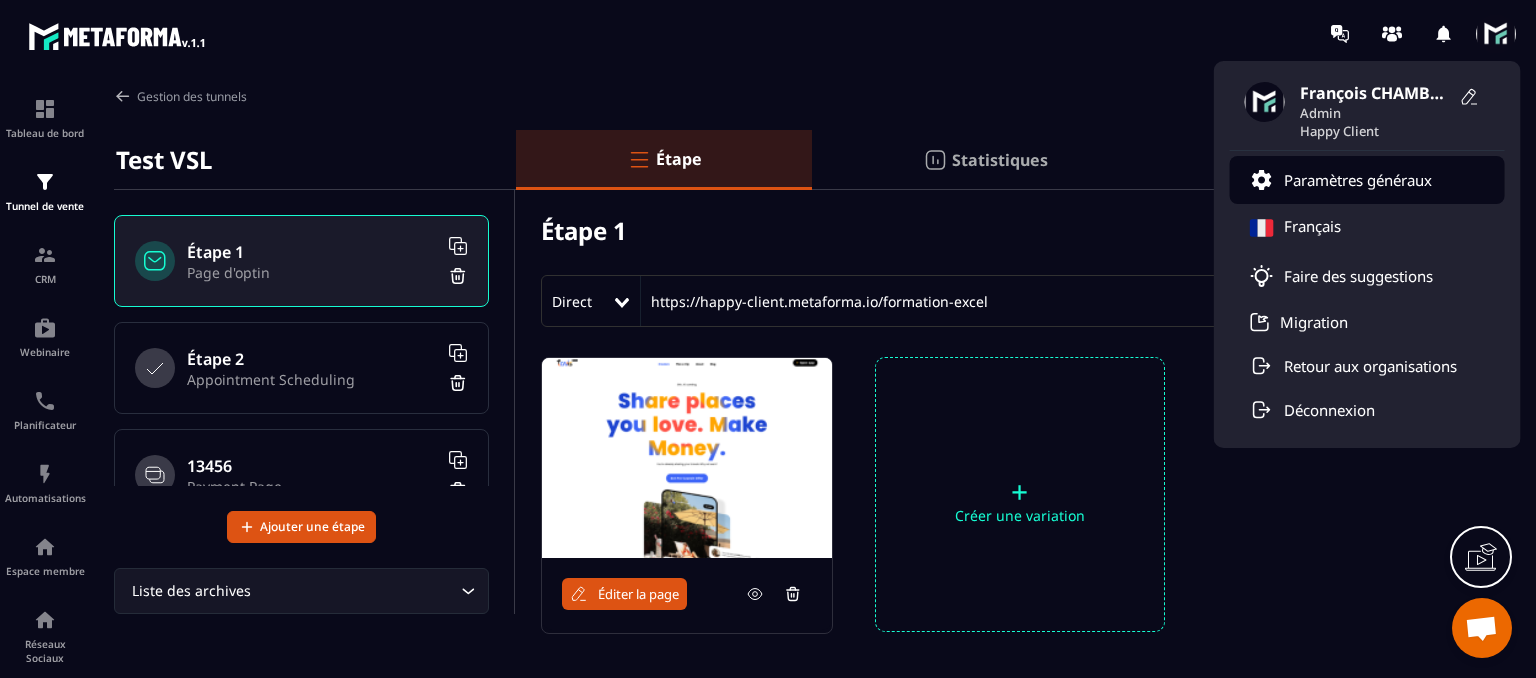click on "Paramètres généraux" at bounding box center (1358, 180) 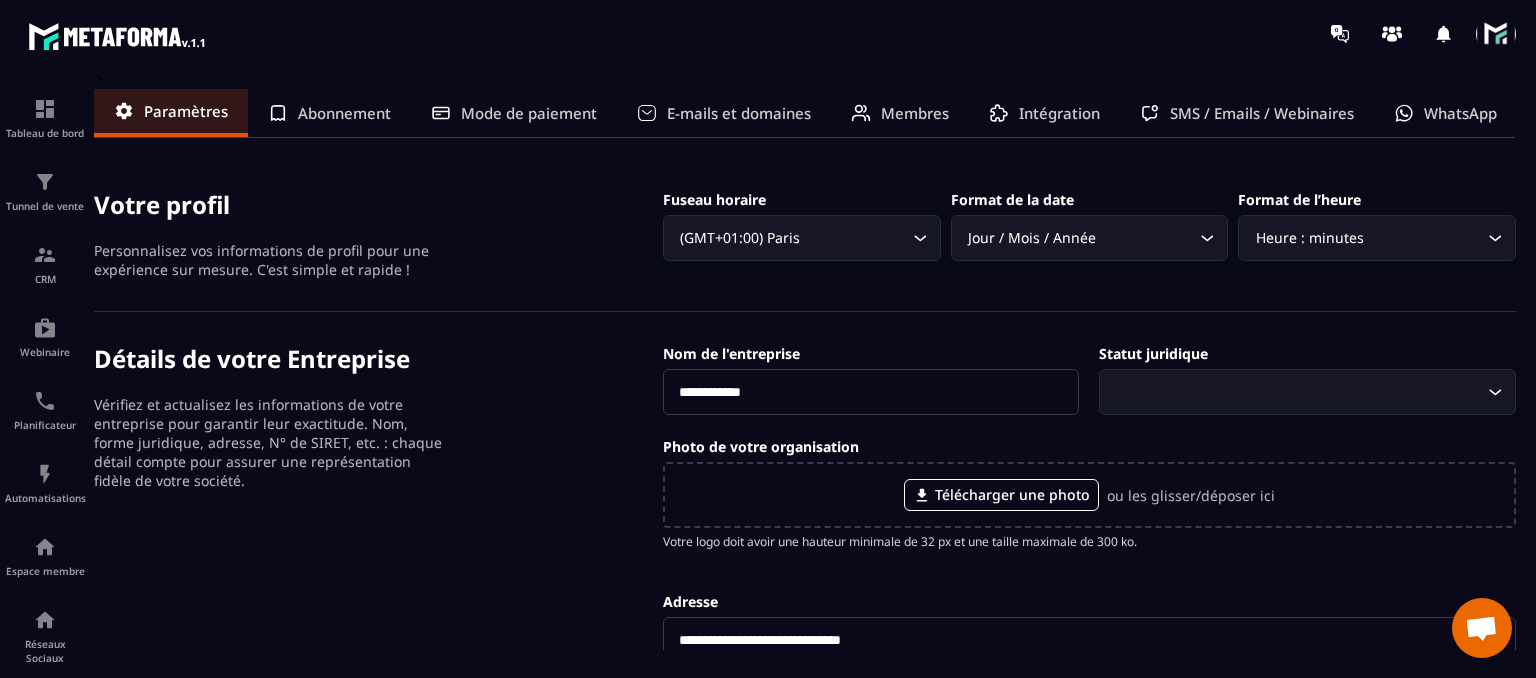 click on "E-mails et domaines" at bounding box center (739, 113) 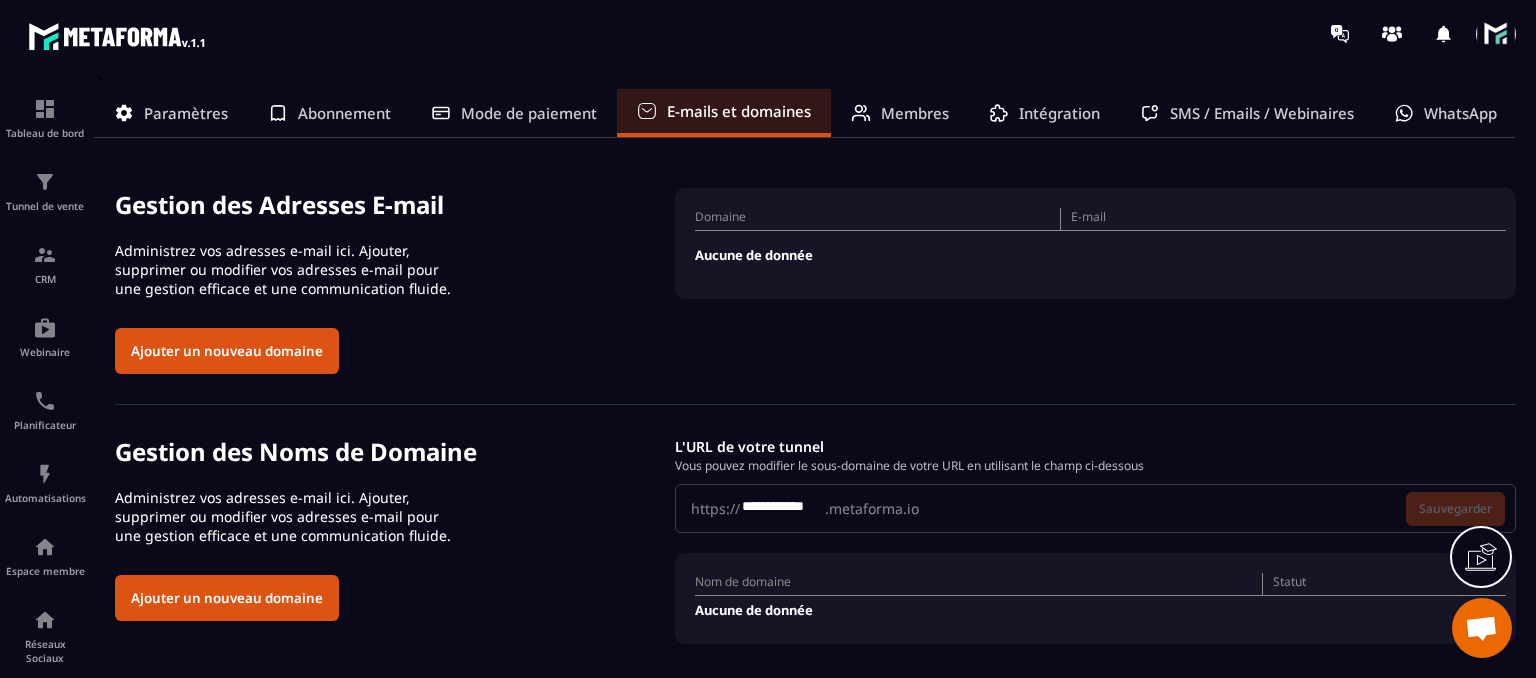 click on "Ajouter un nouveau domaine" at bounding box center (227, 351) 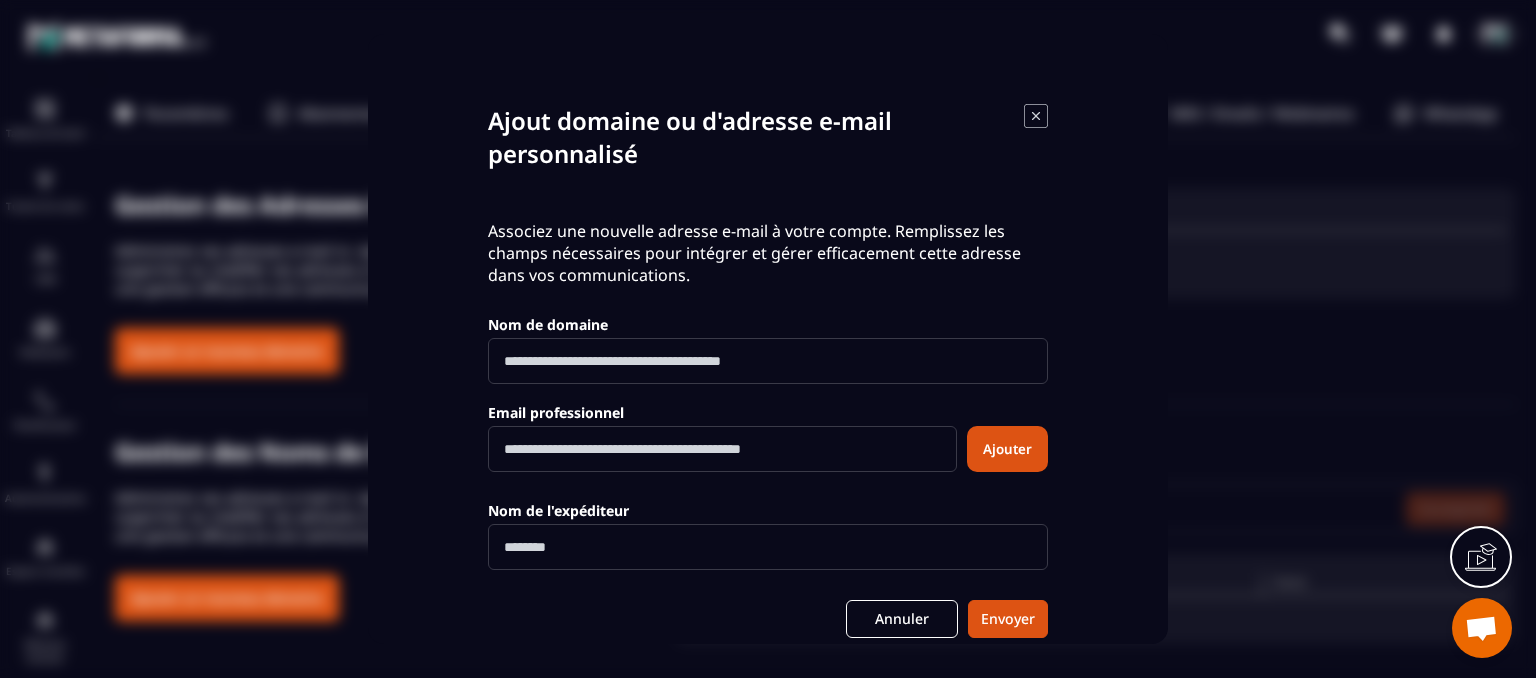 click at bounding box center [1036, 137] 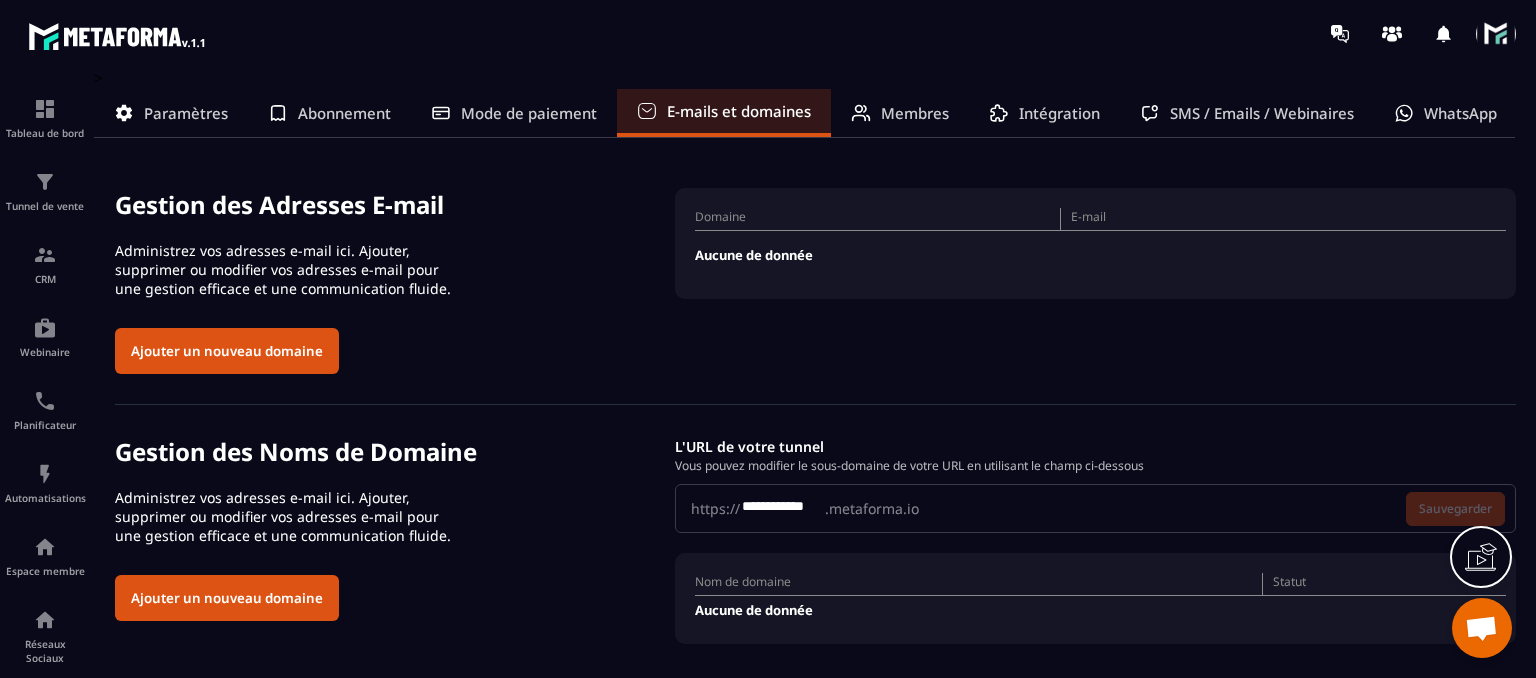 click on "Ajouter un nouveau domaine" at bounding box center [227, 351] 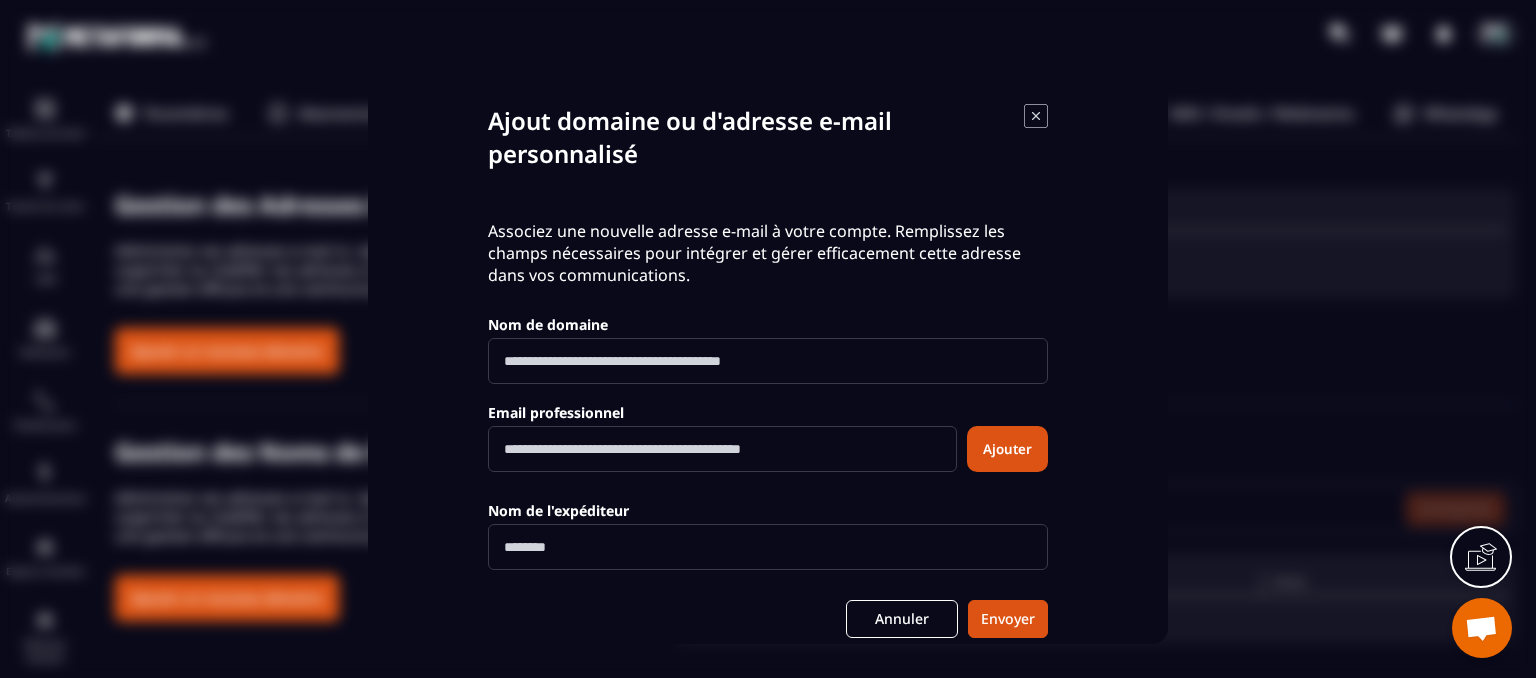 click 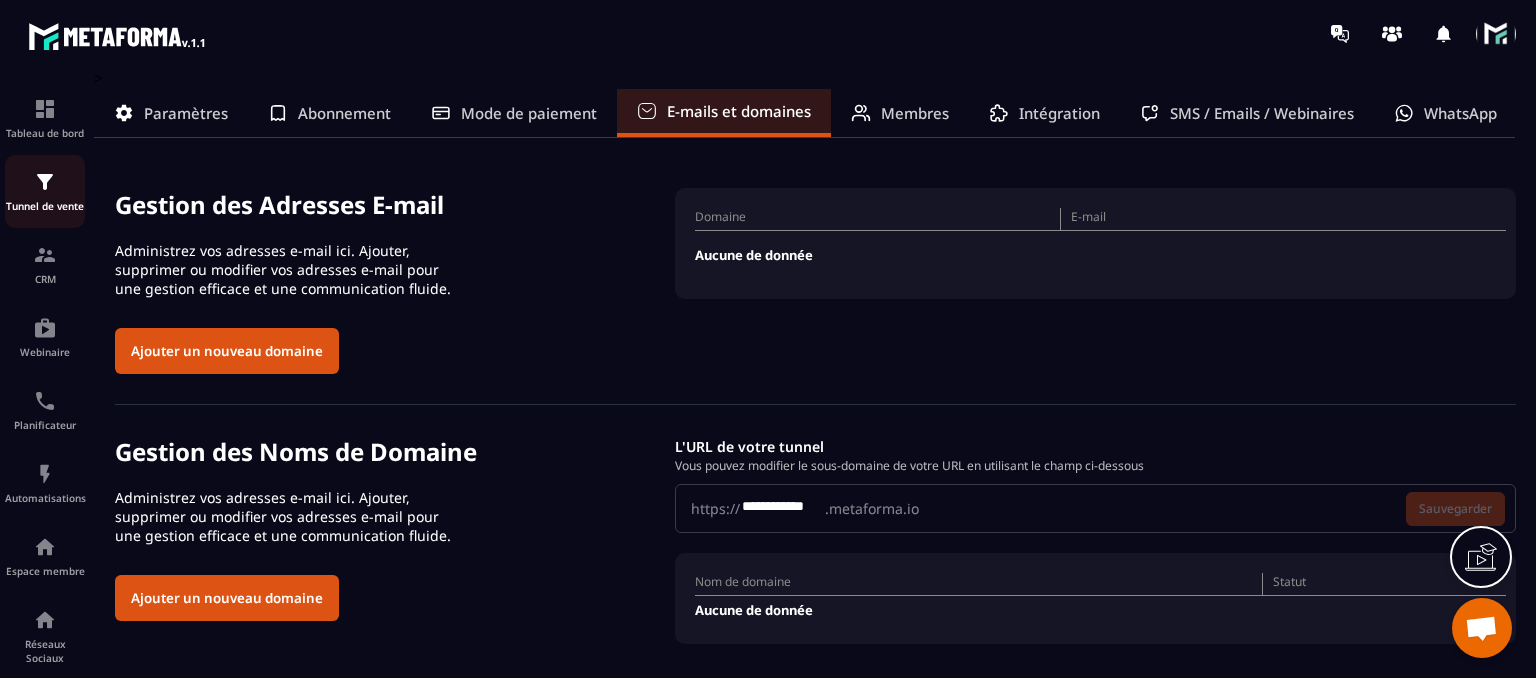 click on "Tunnel de vente" at bounding box center [45, 191] 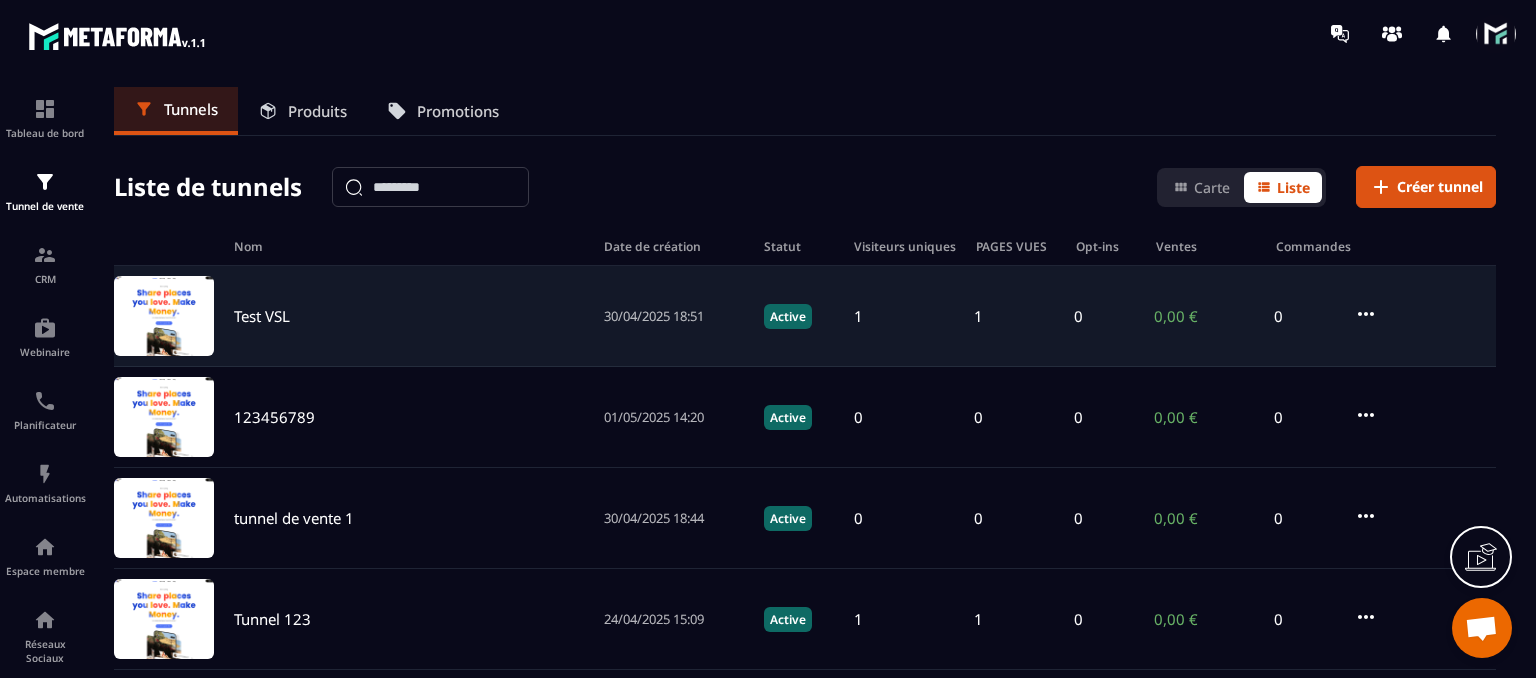 click on "Test VSL" at bounding box center [409, 316] 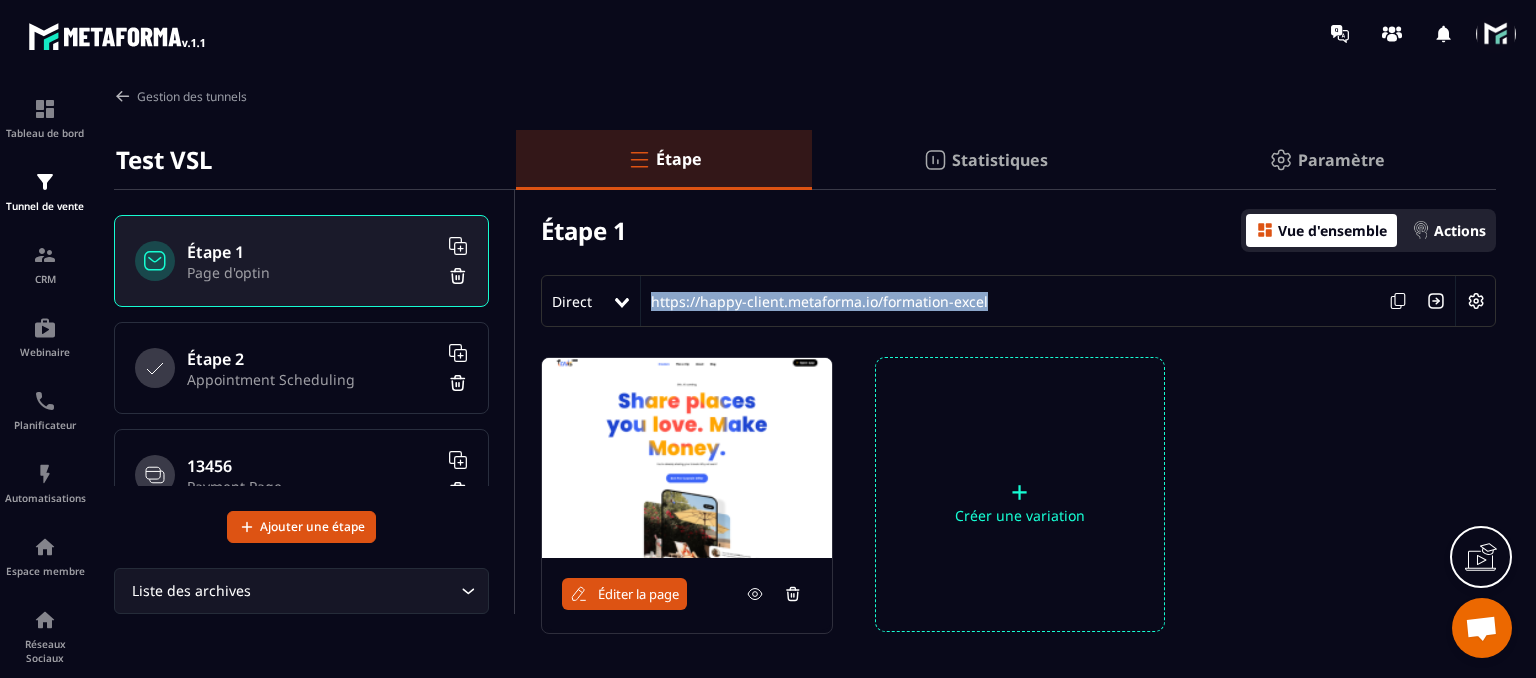 drag, startPoint x: 1050, startPoint y: 290, endPoint x: 644, endPoint y: 323, distance: 407.33893 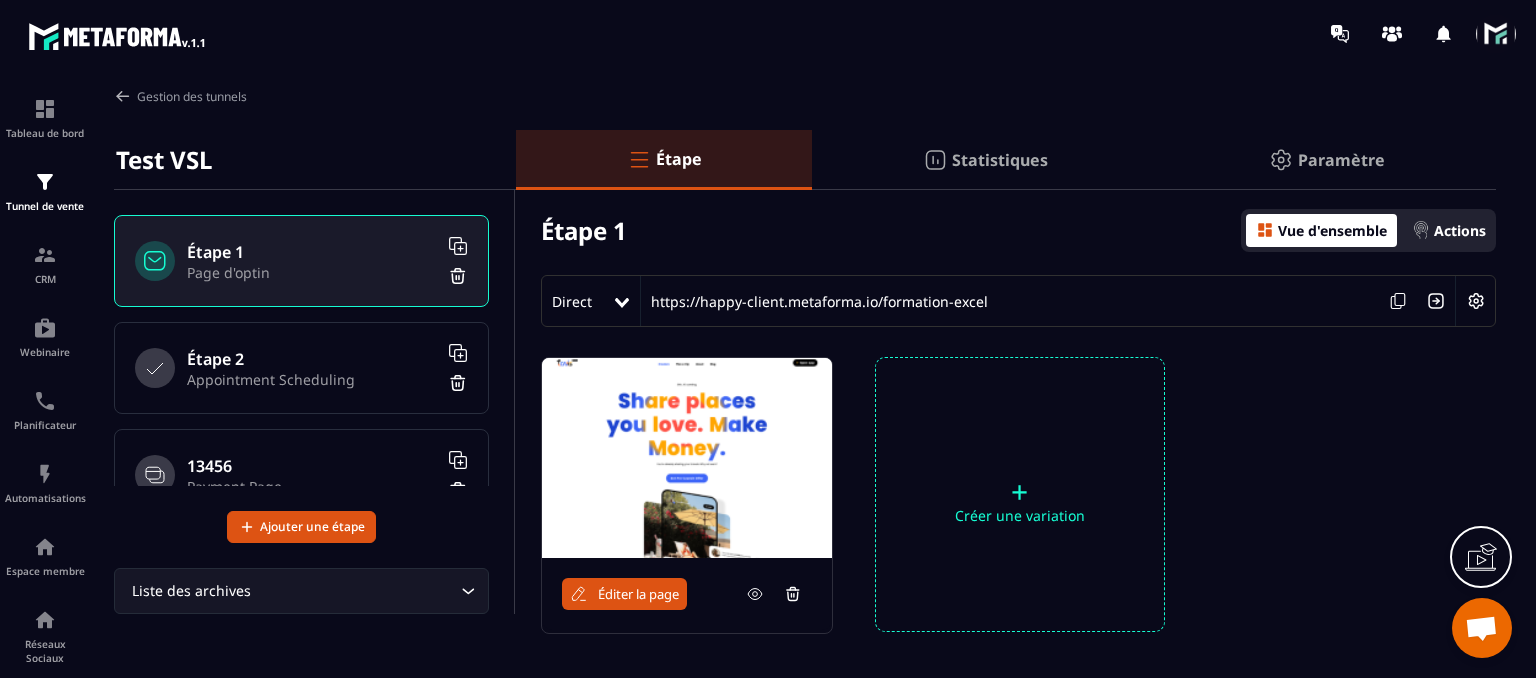 click 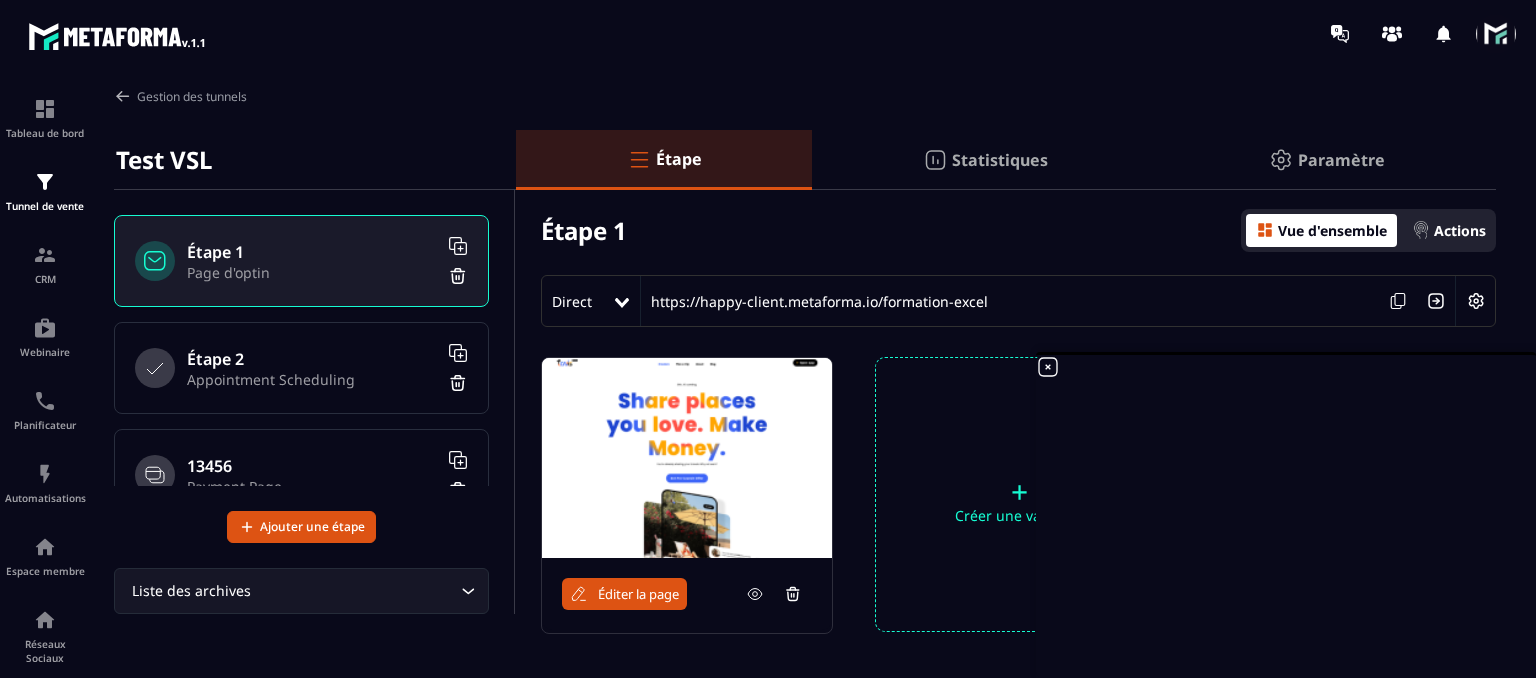 click 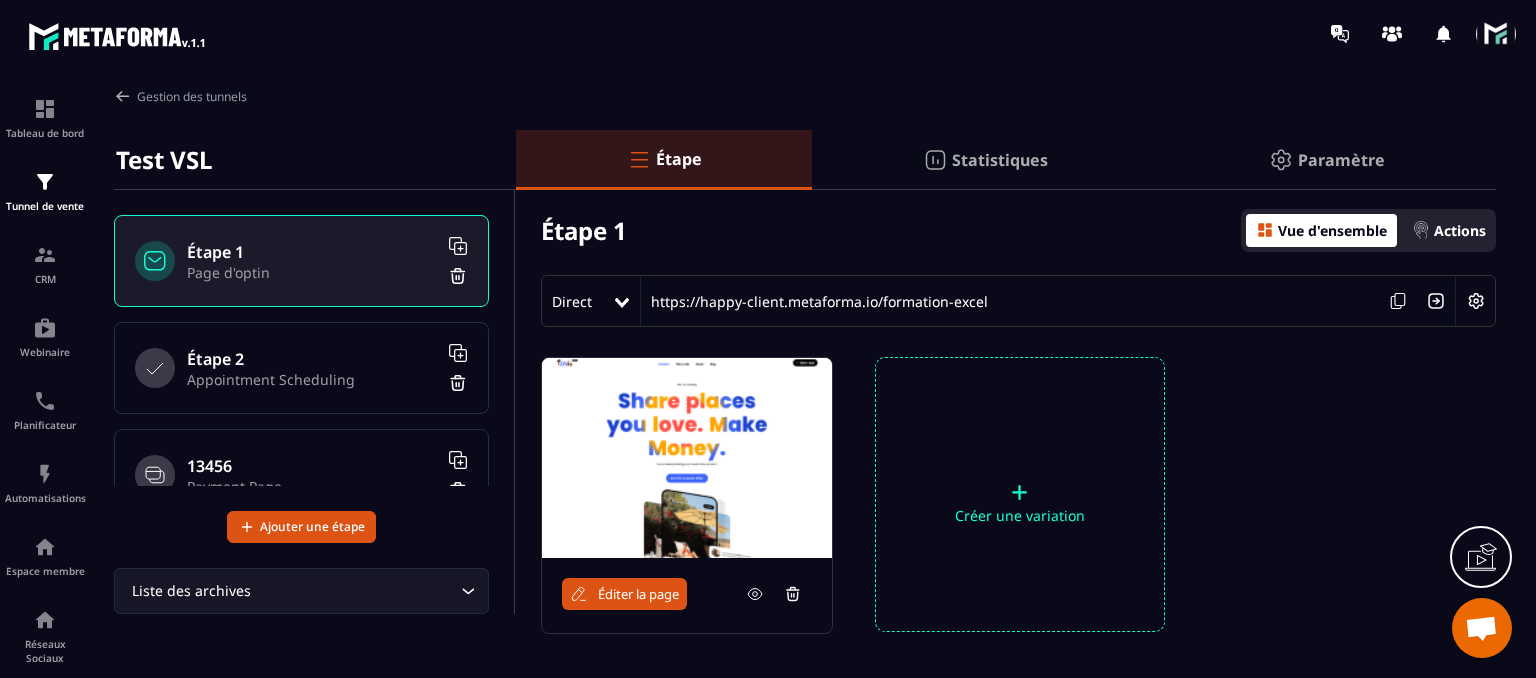 click at bounding box center [1481, 630] 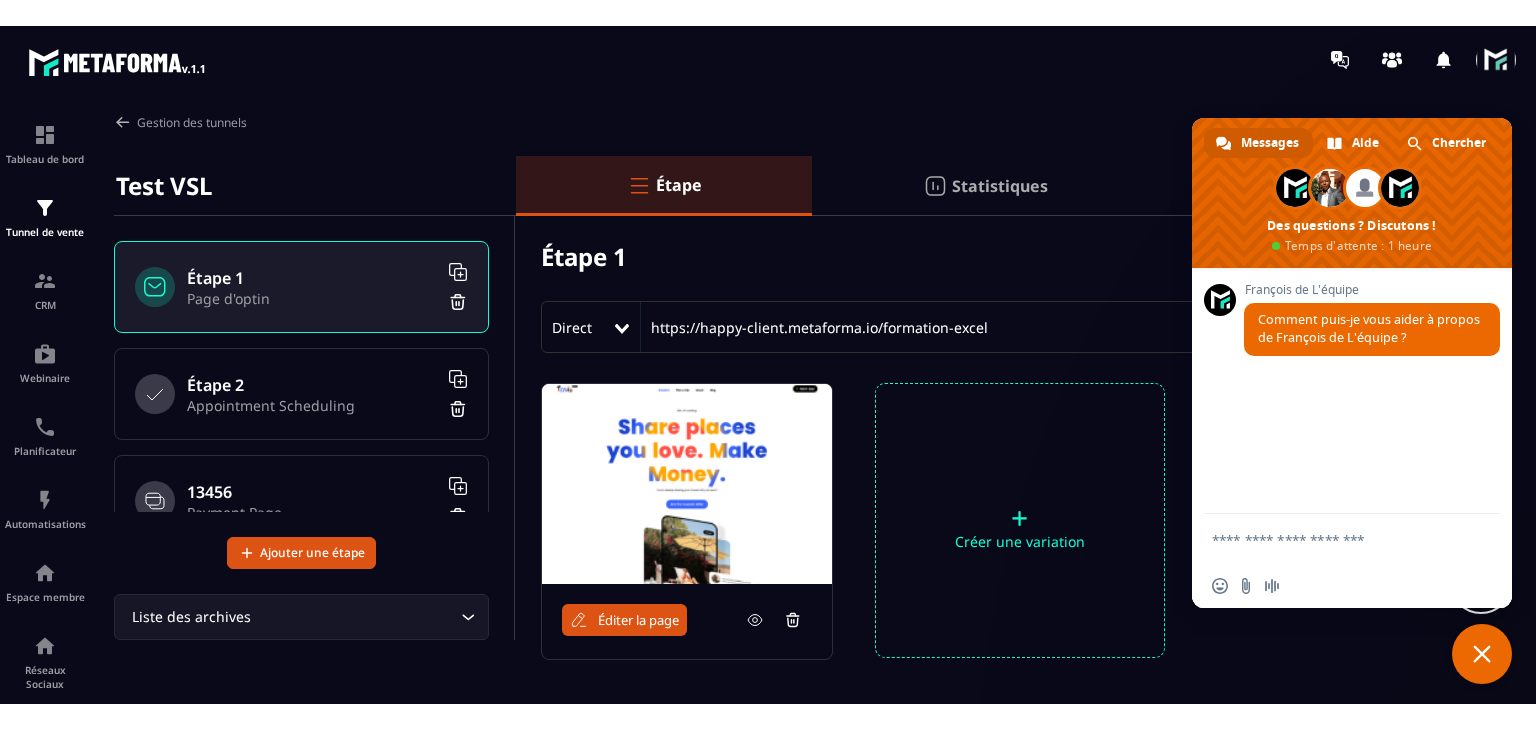 scroll, scrollTop: 0, scrollLeft: 0, axis: both 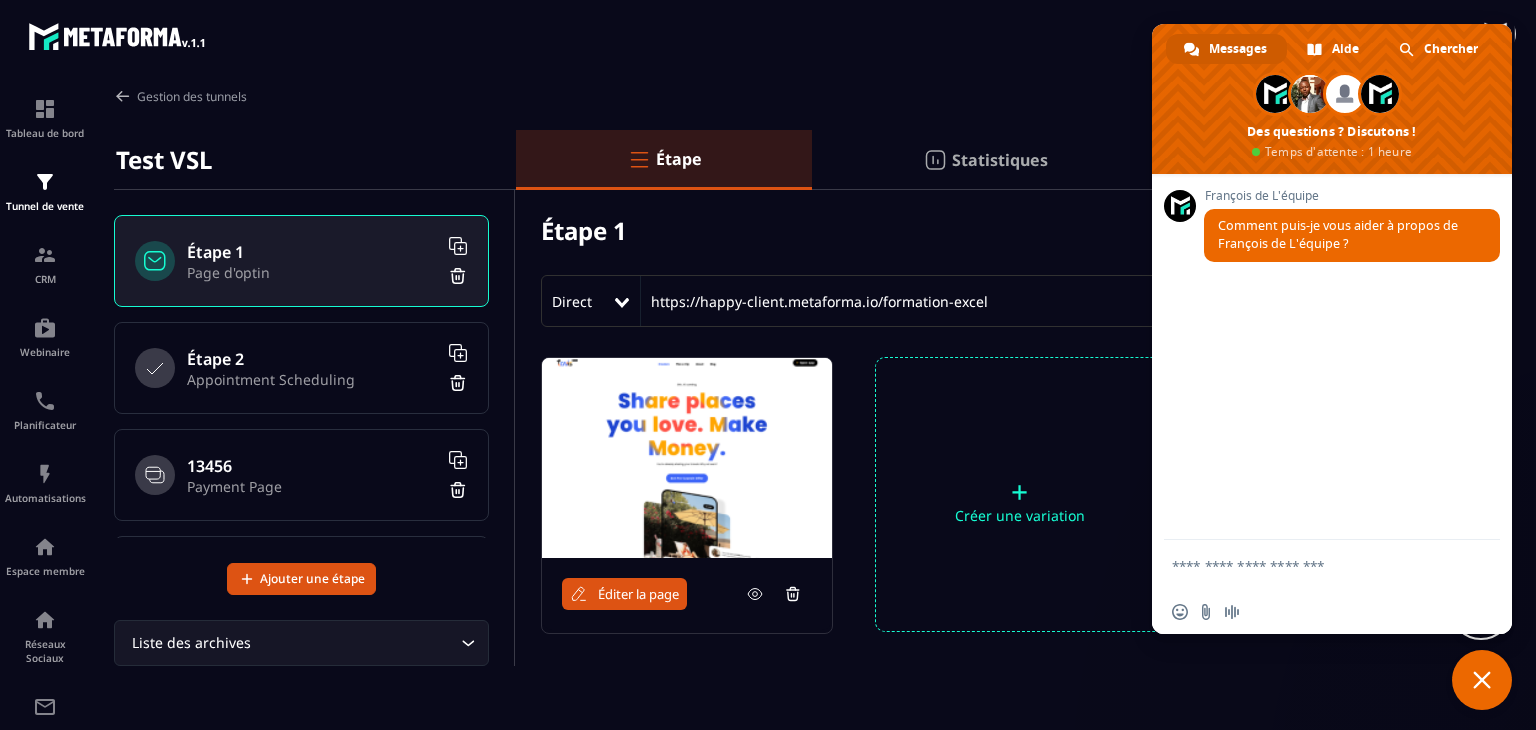 click at bounding box center [885, 33] 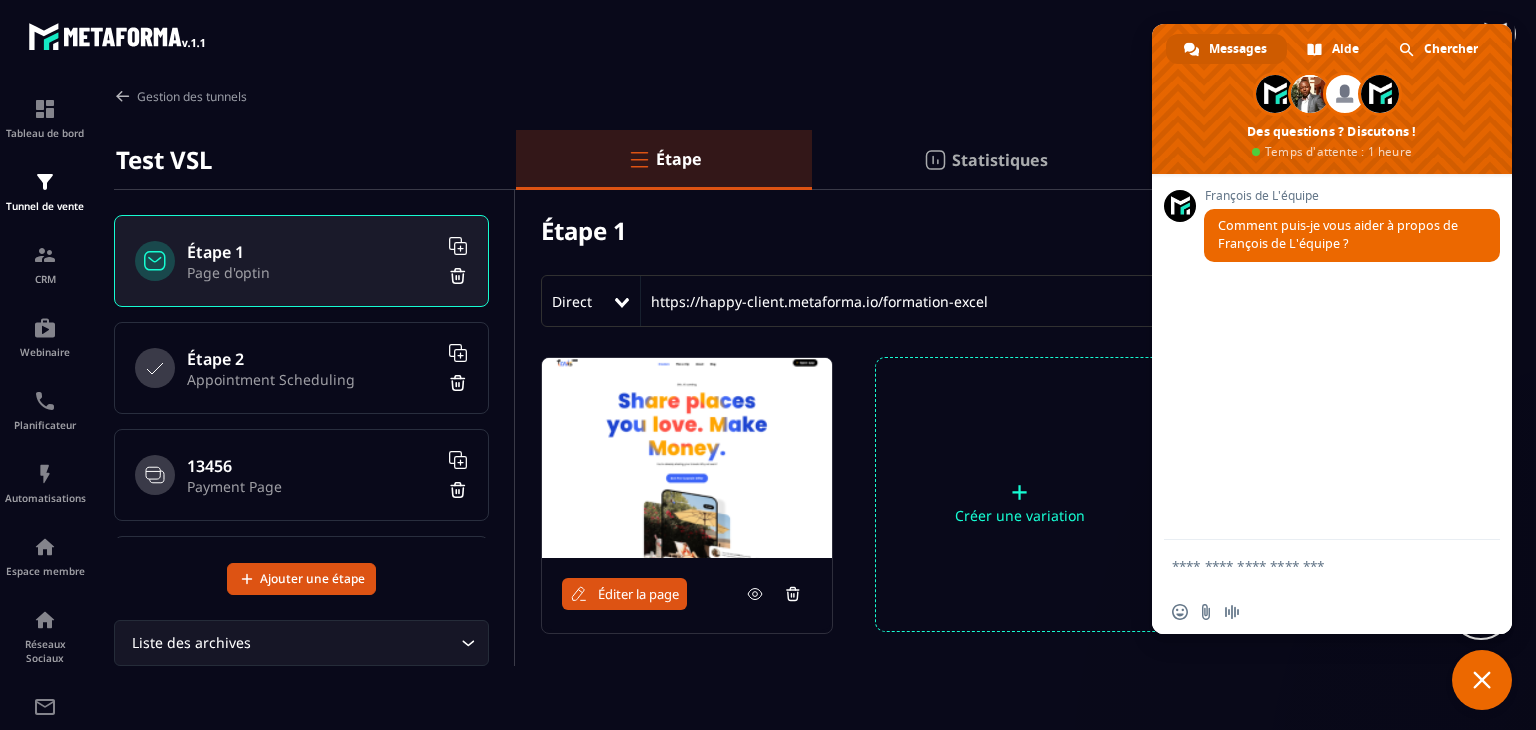 click at bounding box center (1482, 680) 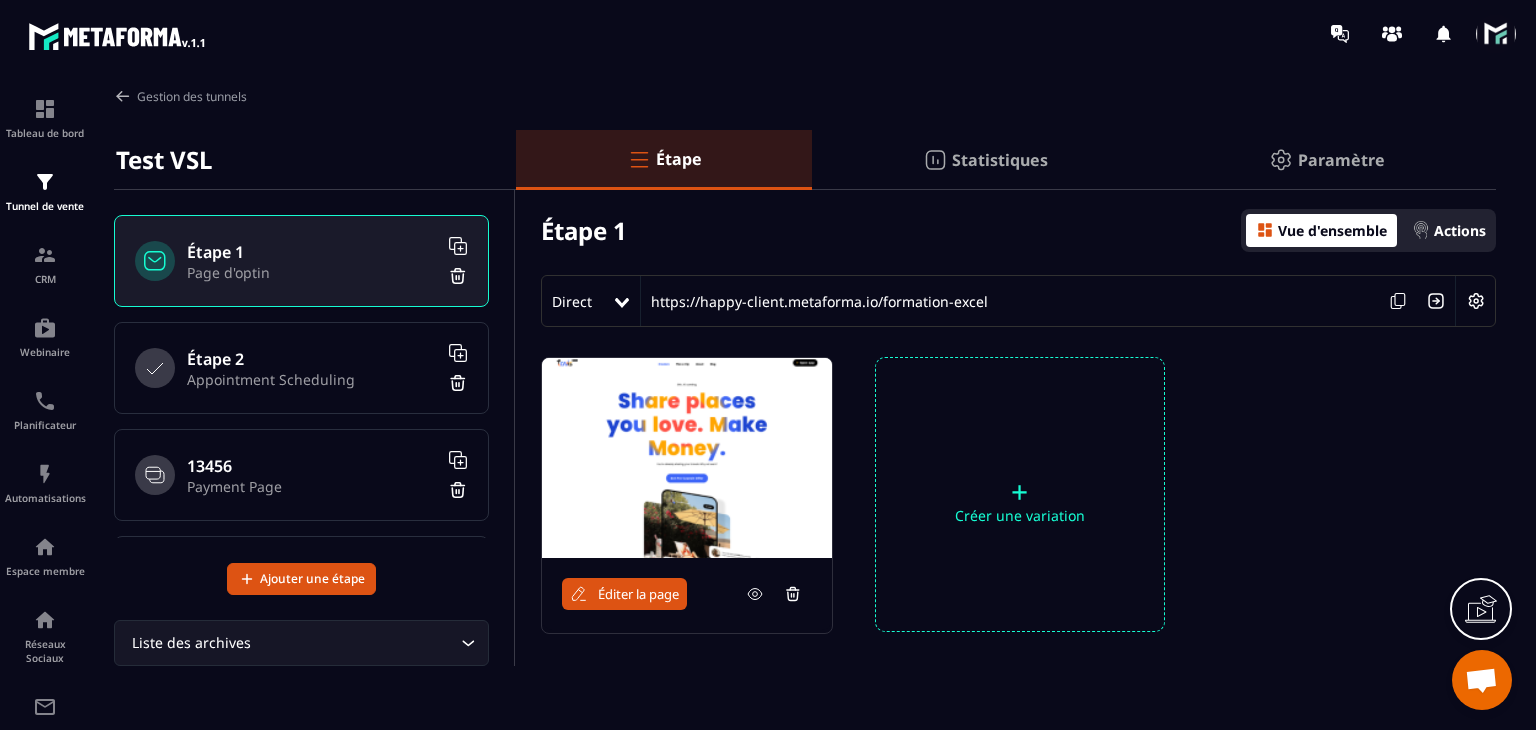 click at bounding box center (885, 33) 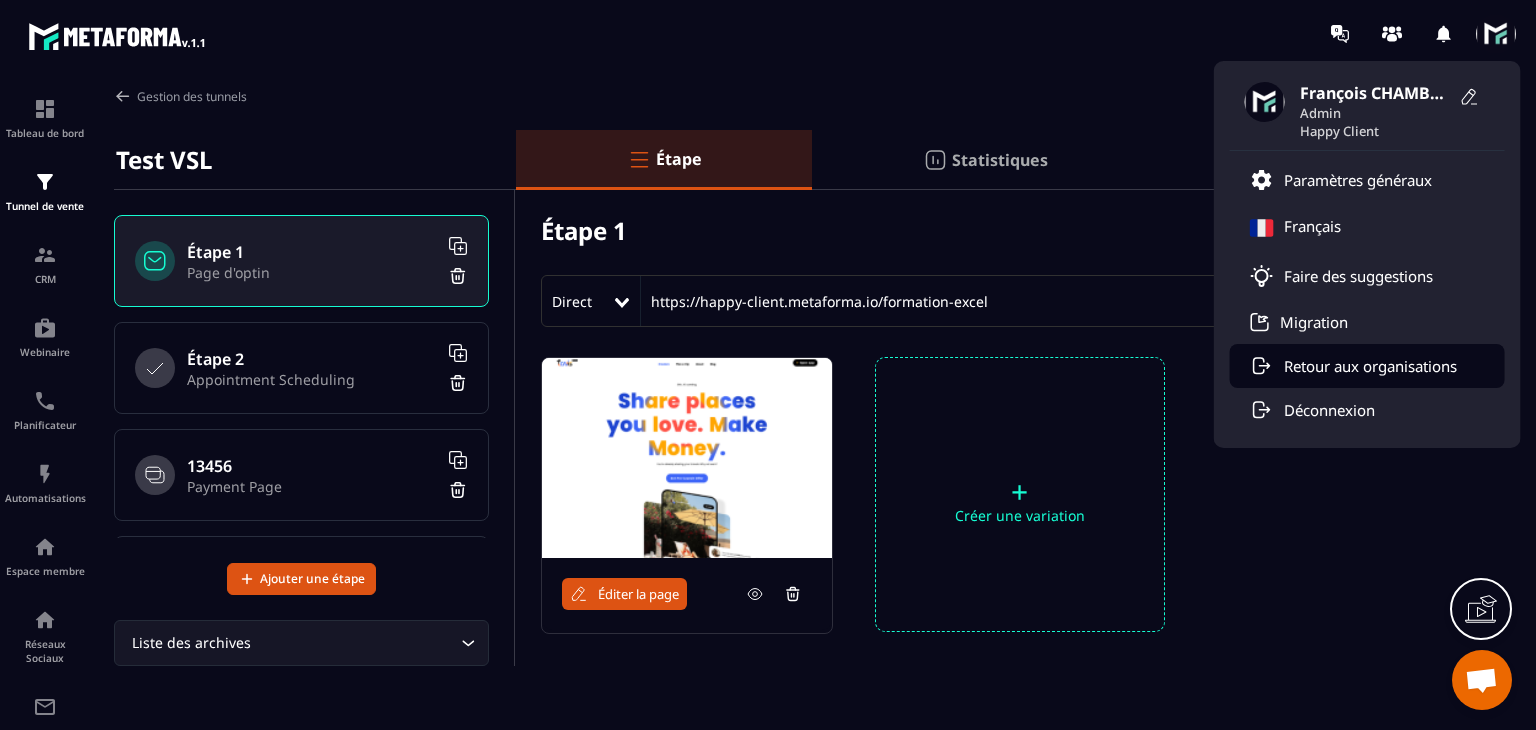 click on "Retour aux organisations" at bounding box center (1370, 366) 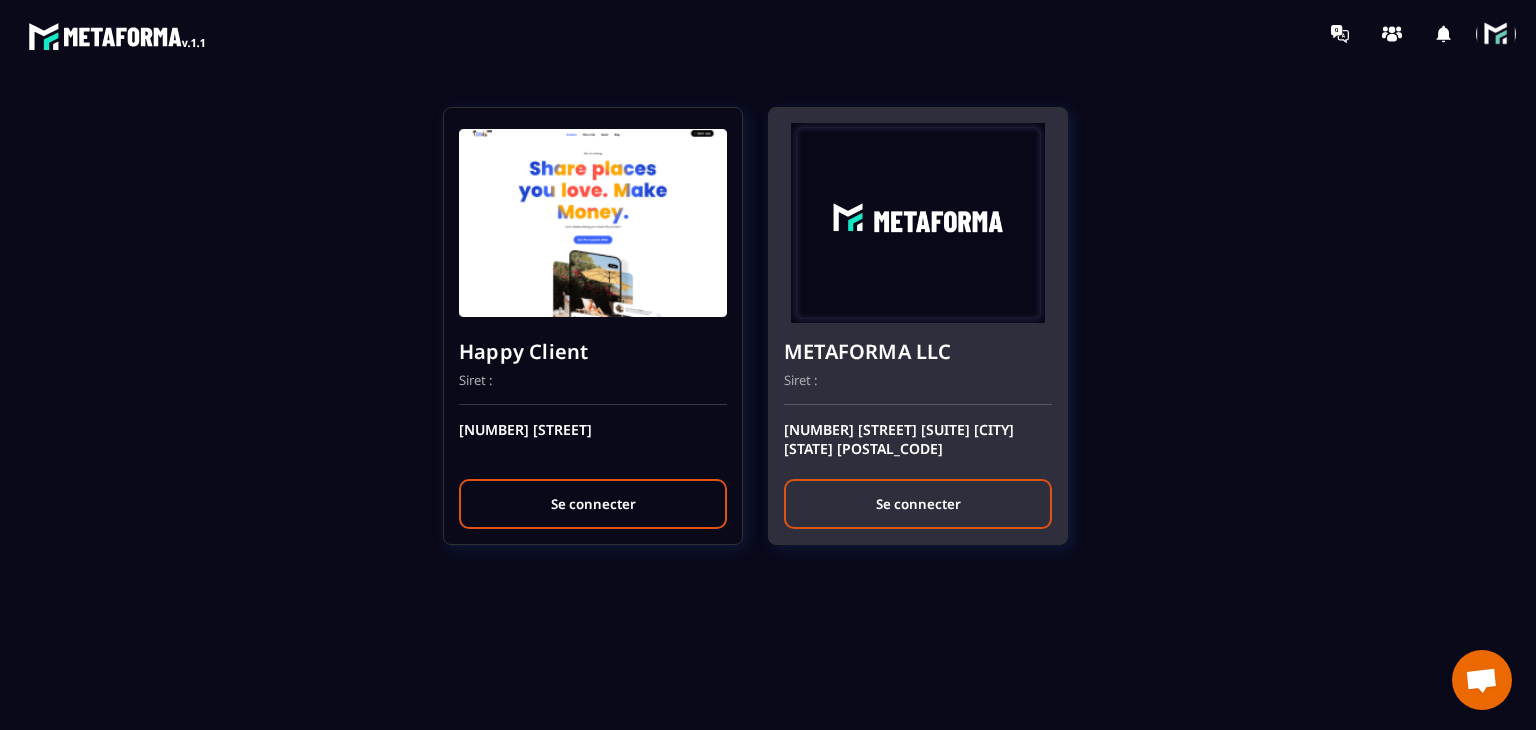 click on "[NUMBER] [STREET] [SUITE] [CITY] [STATE] [POSTAL_CODE] Se connecter" at bounding box center [918, 474] 